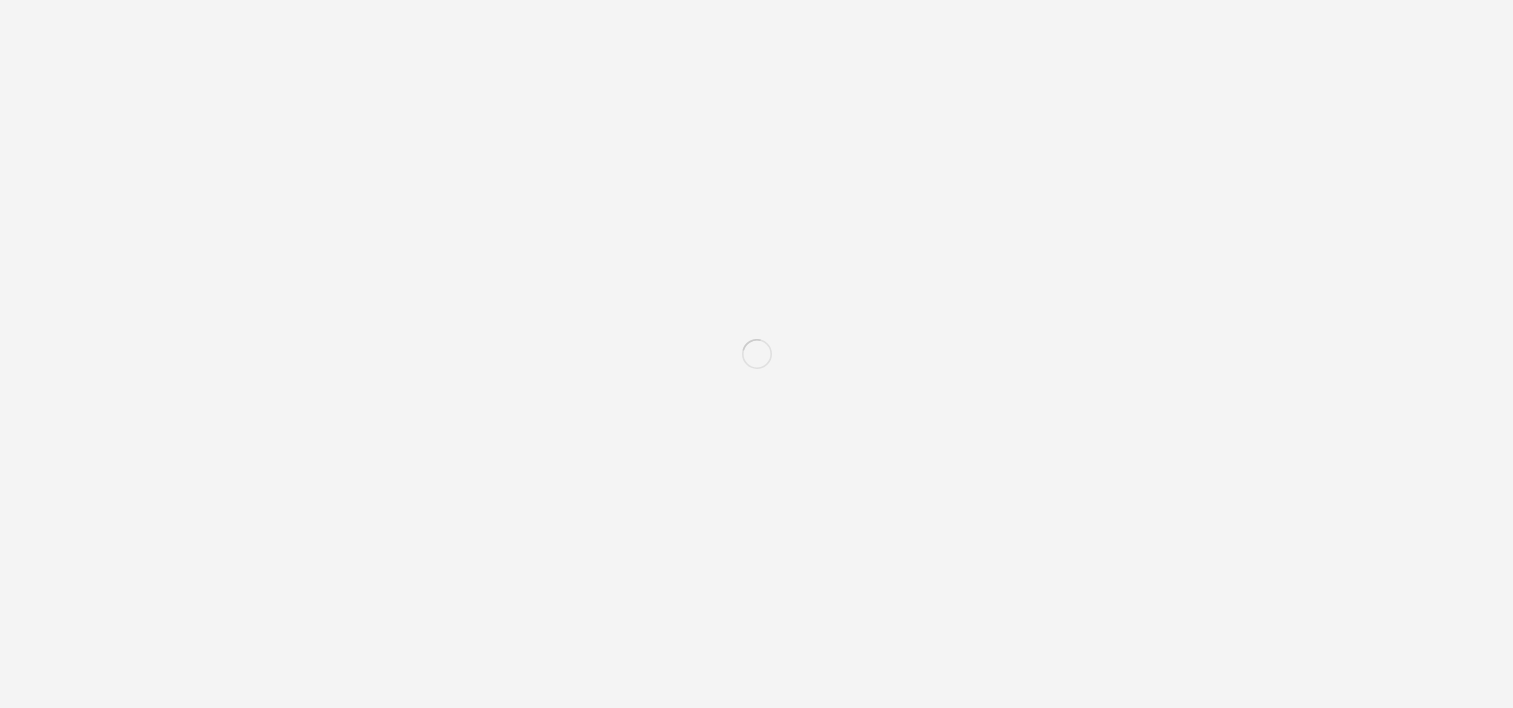 scroll, scrollTop: 3836, scrollLeft: 0, axis: vertical 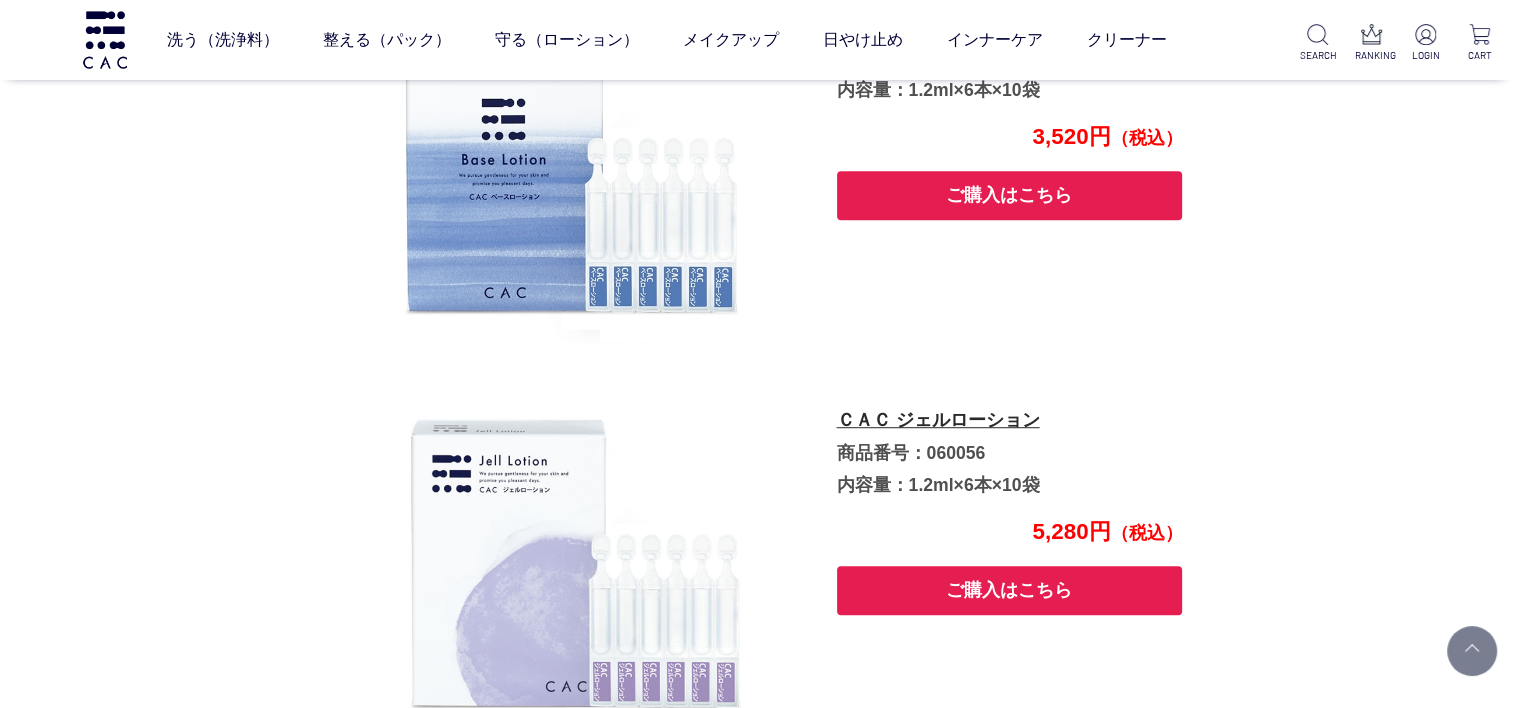 click on "ご購入はこちら" at bounding box center (1010, 590) 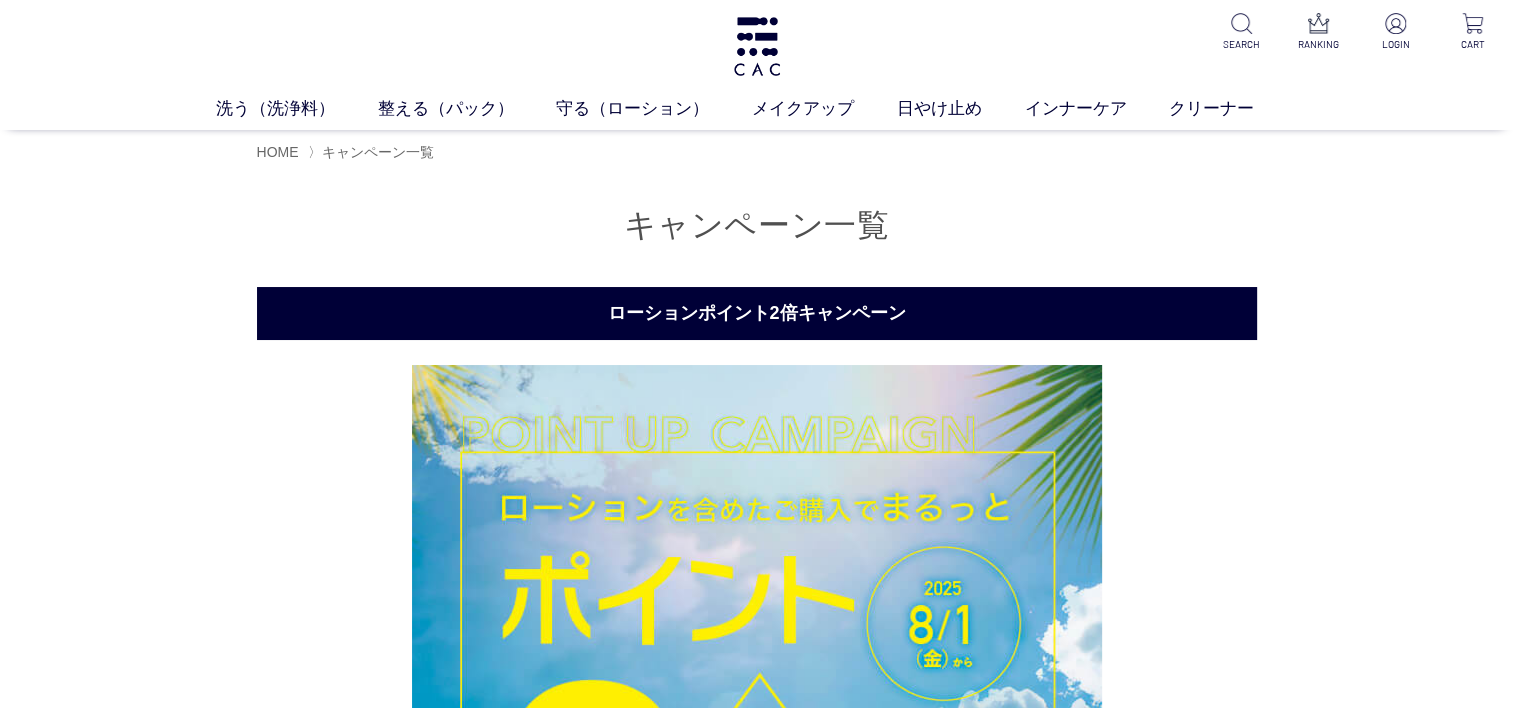 scroll, scrollTop: 0, scrollLeft: 0, axis: both 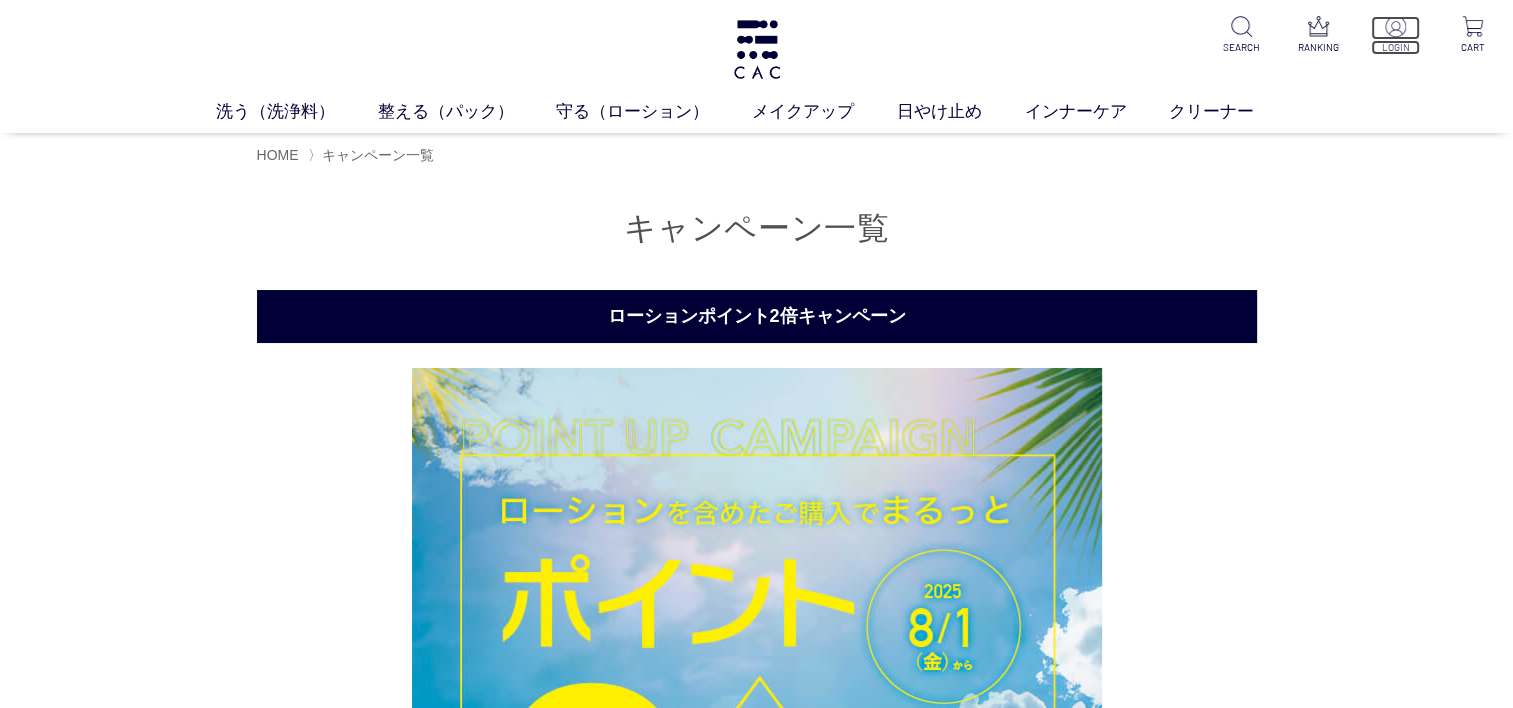 click at bounding box center [1395, 26] 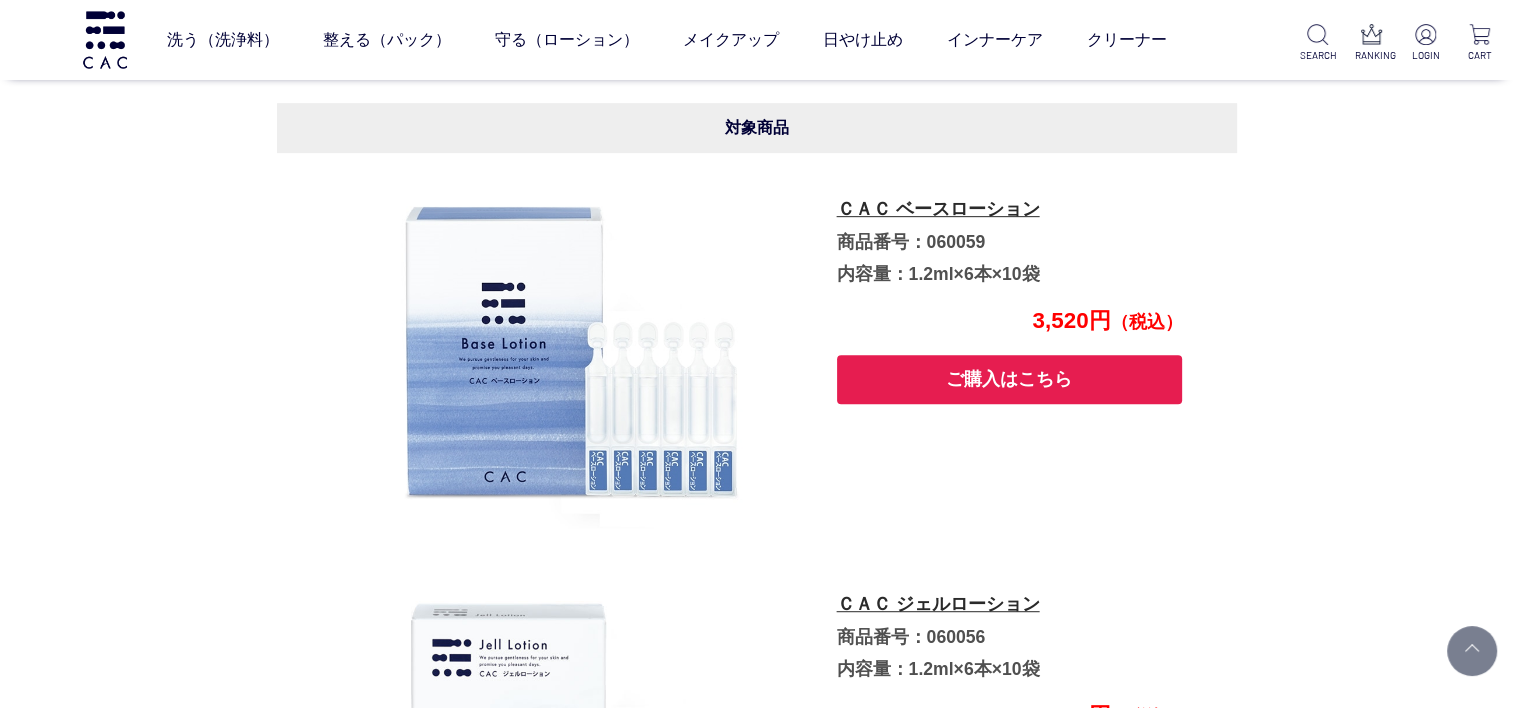 scroll, scrollTop: 800, scrollLeft: 0, axis: vertical 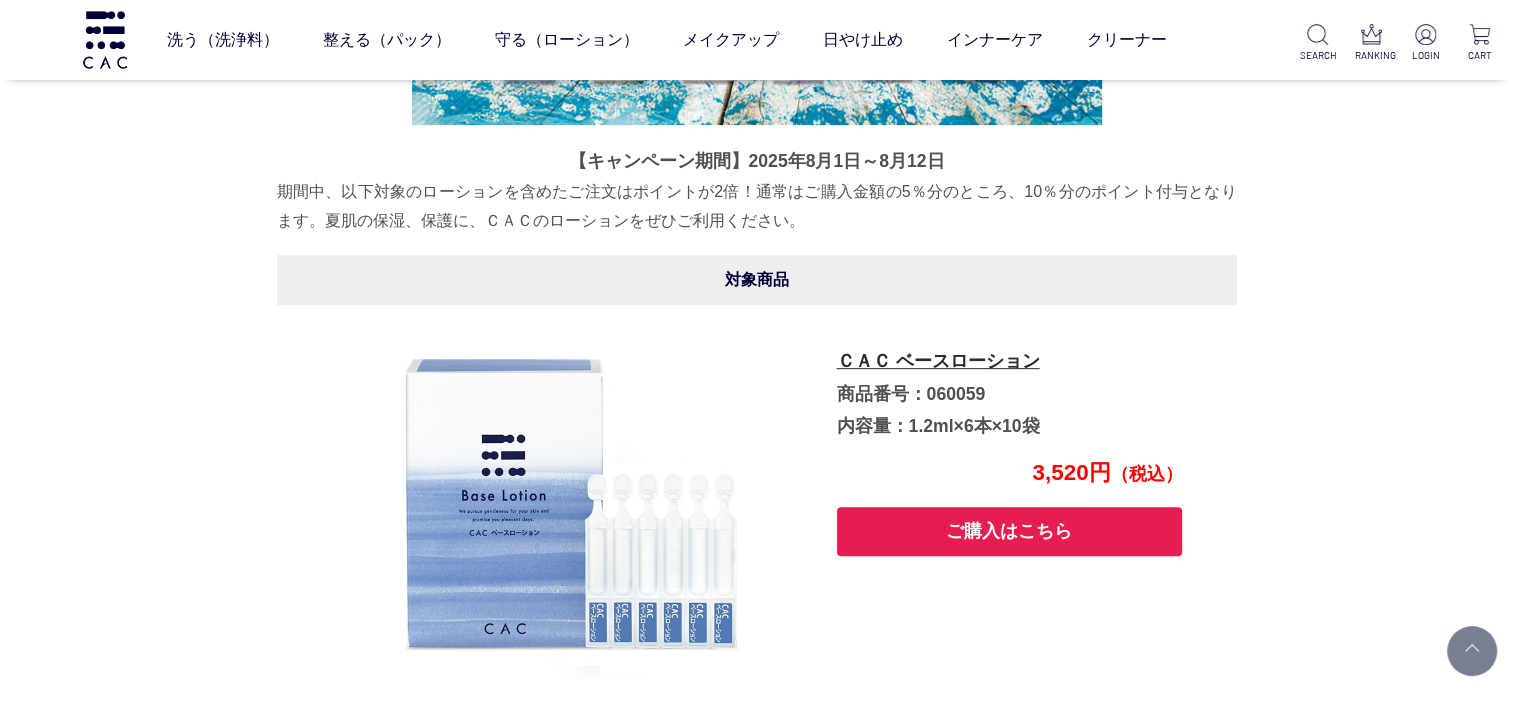 click on "ご購入はこちら" at bounding box center (1010, 531) 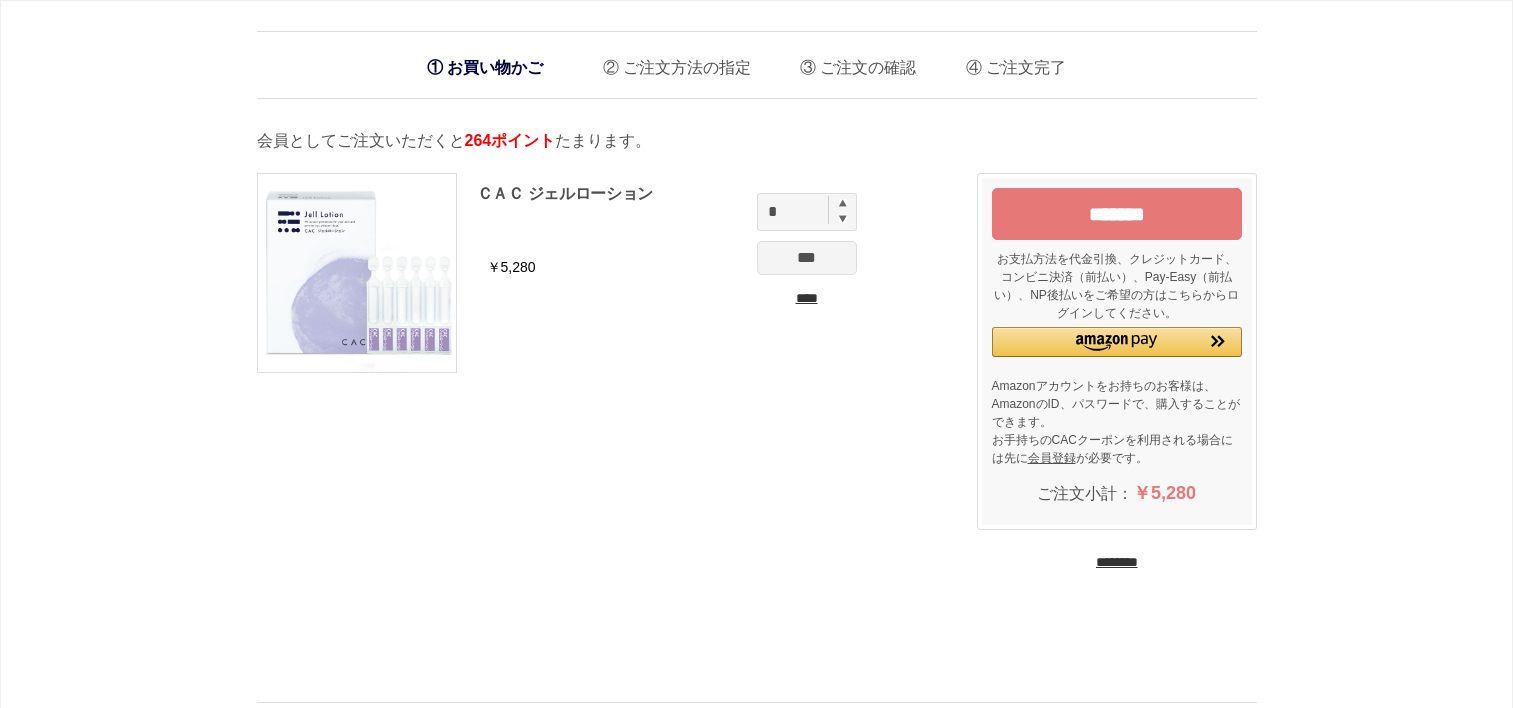 scroll, scrollTop: 0, scrollLeft: 0, axis: both 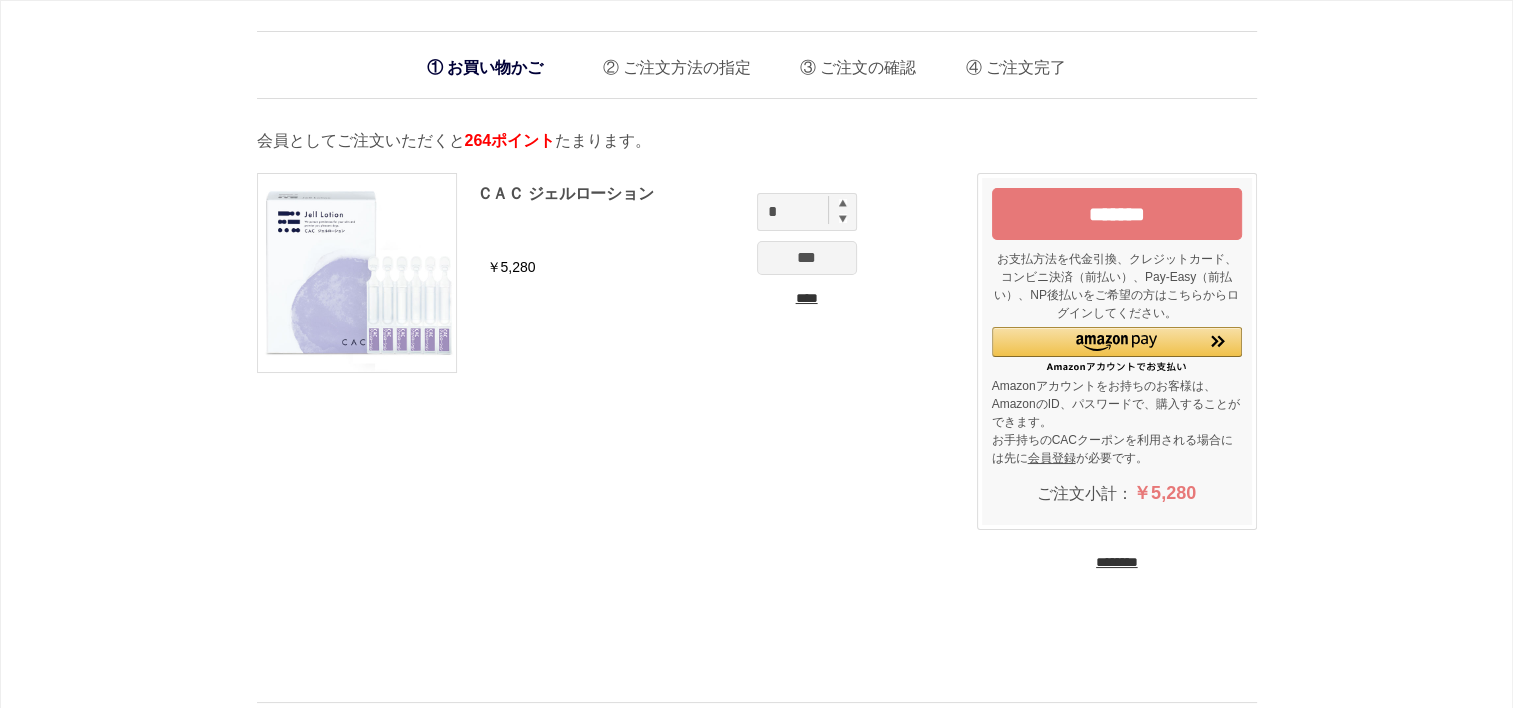 click on "*******" at bounding box center [1117, 214] 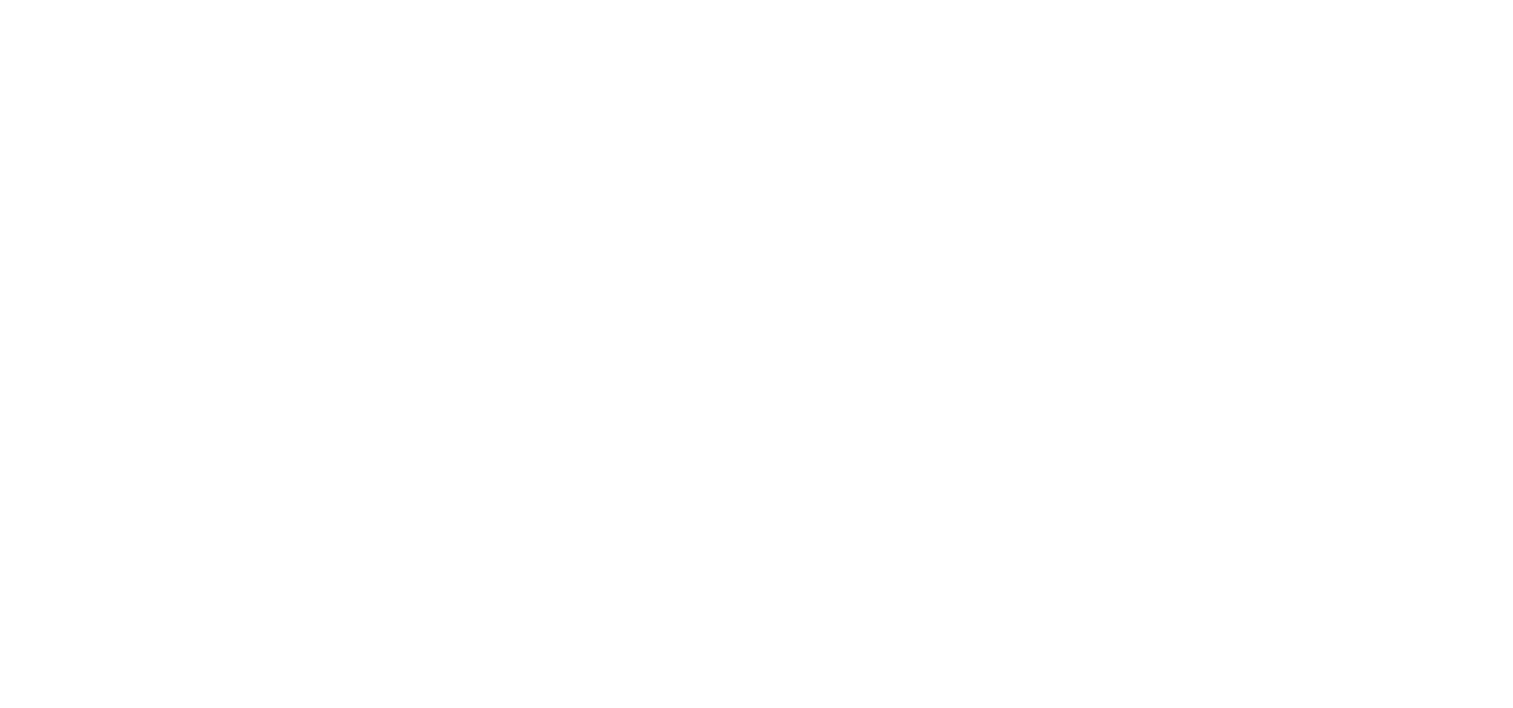 scroll, scrollTop: 0, scrollLeft: 0, axis: both 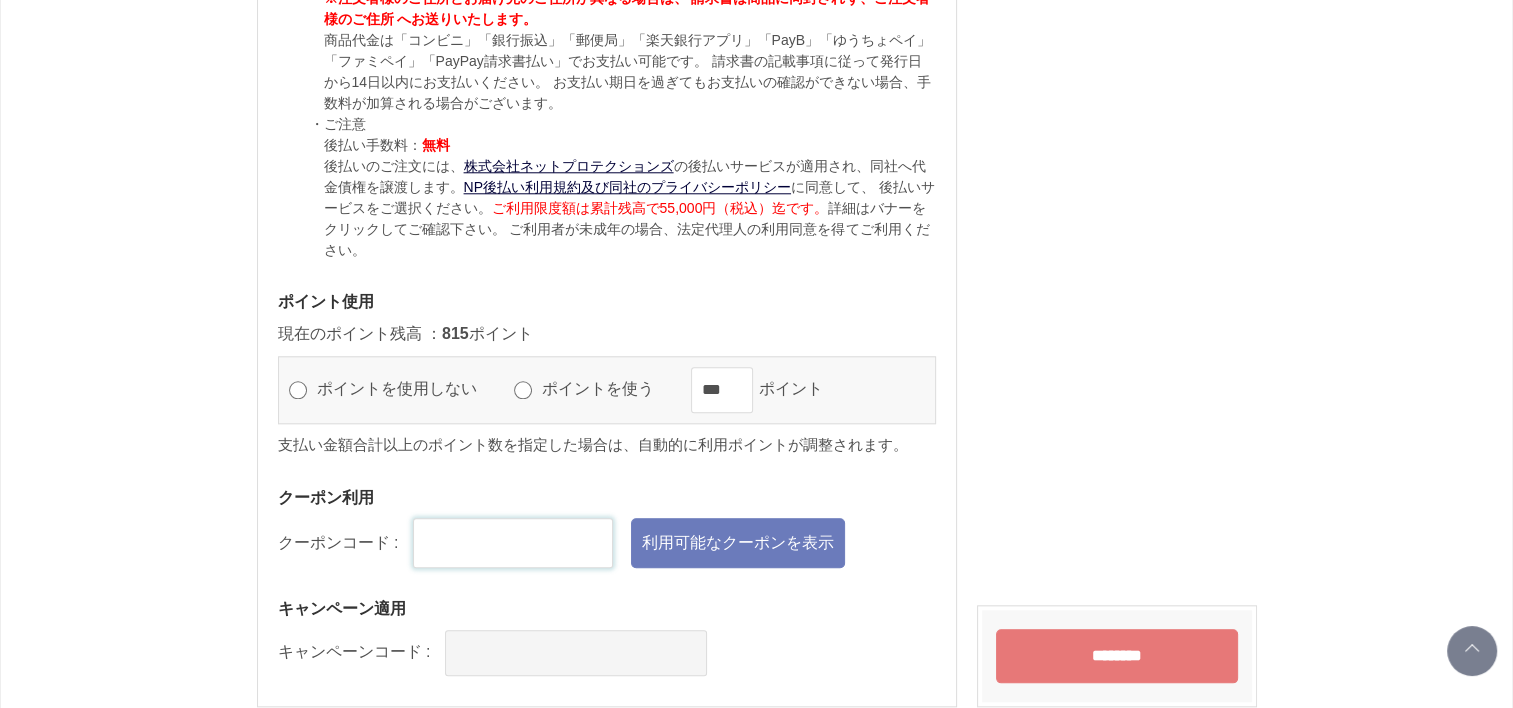 click at bounding box center [513, 543] 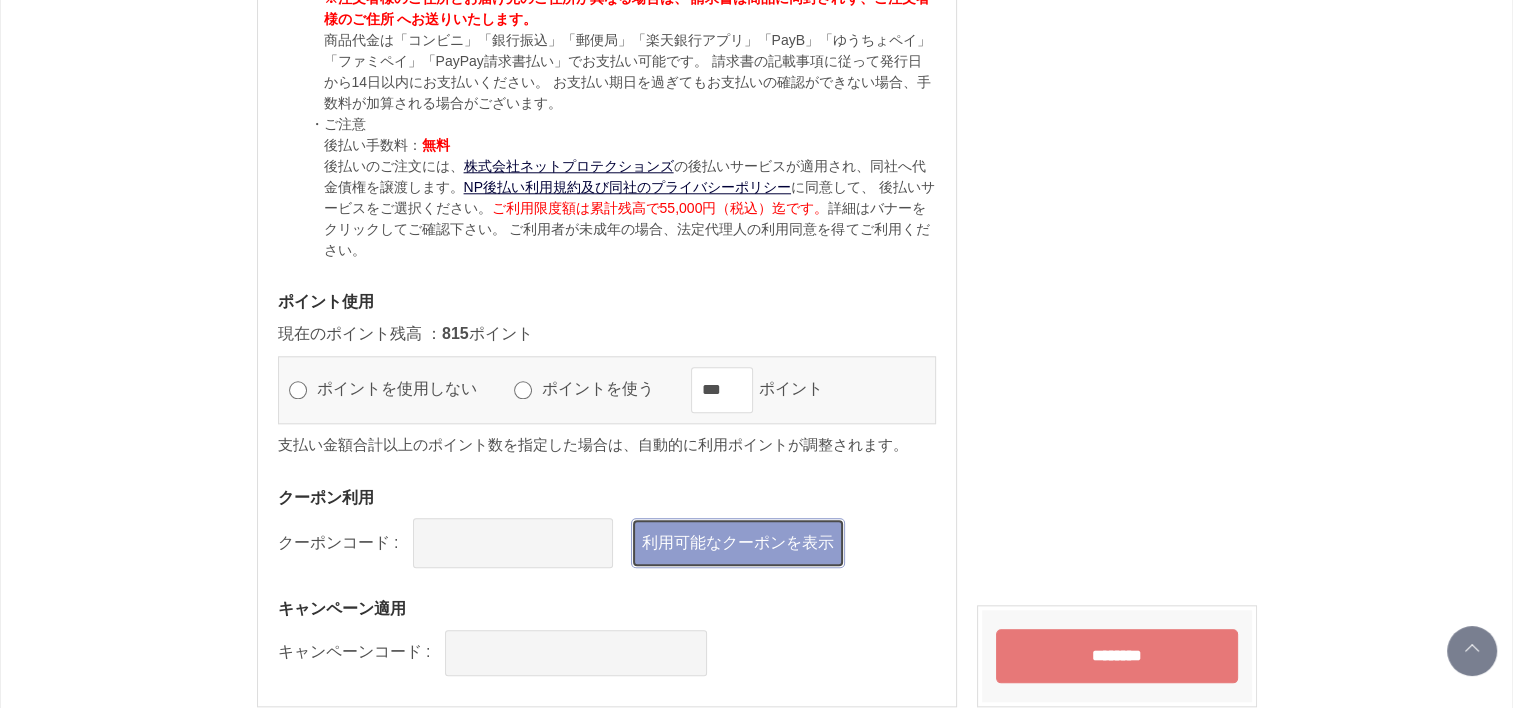 click on "利用可能なクーポンを表示" at bounding box center (738, 543) 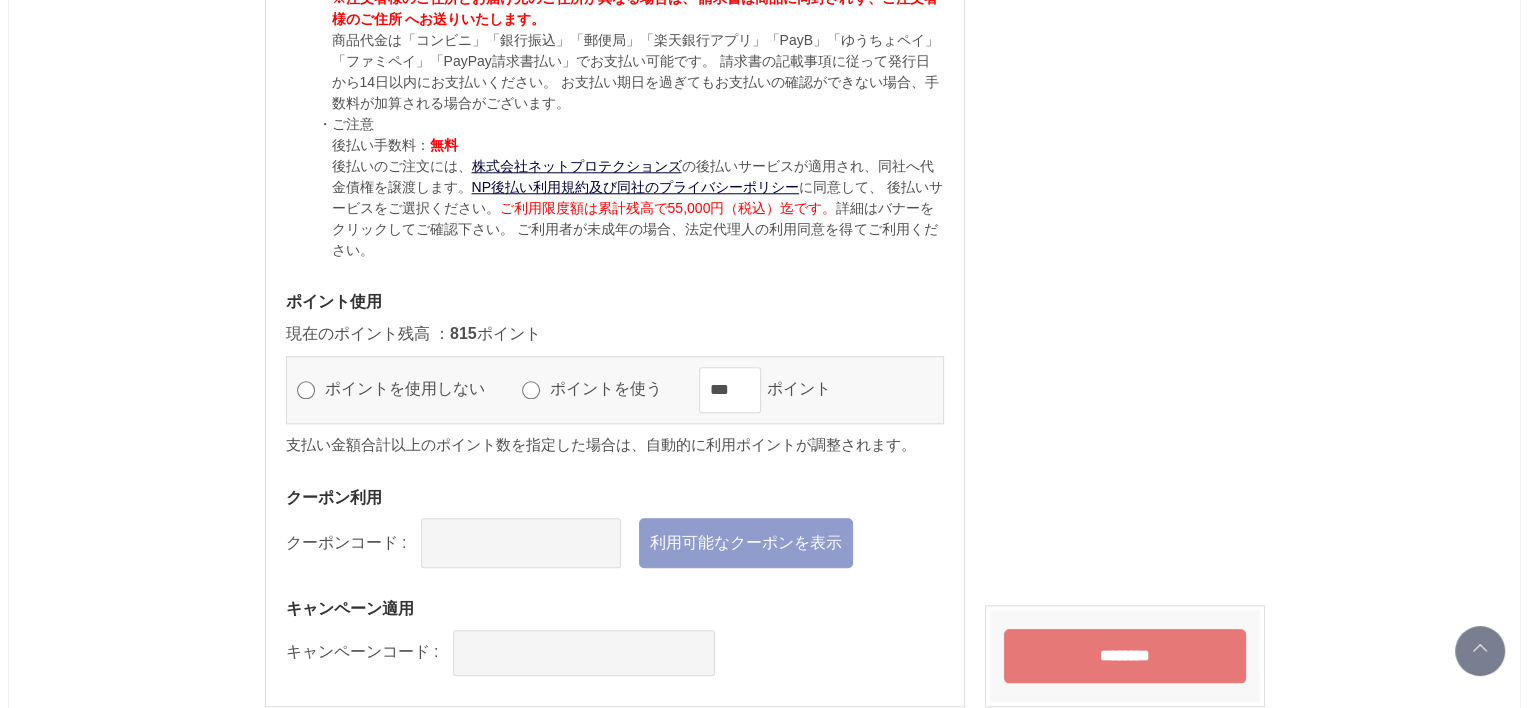 scroll, scrollTop: 0, scrollLeft: 0, axis: both 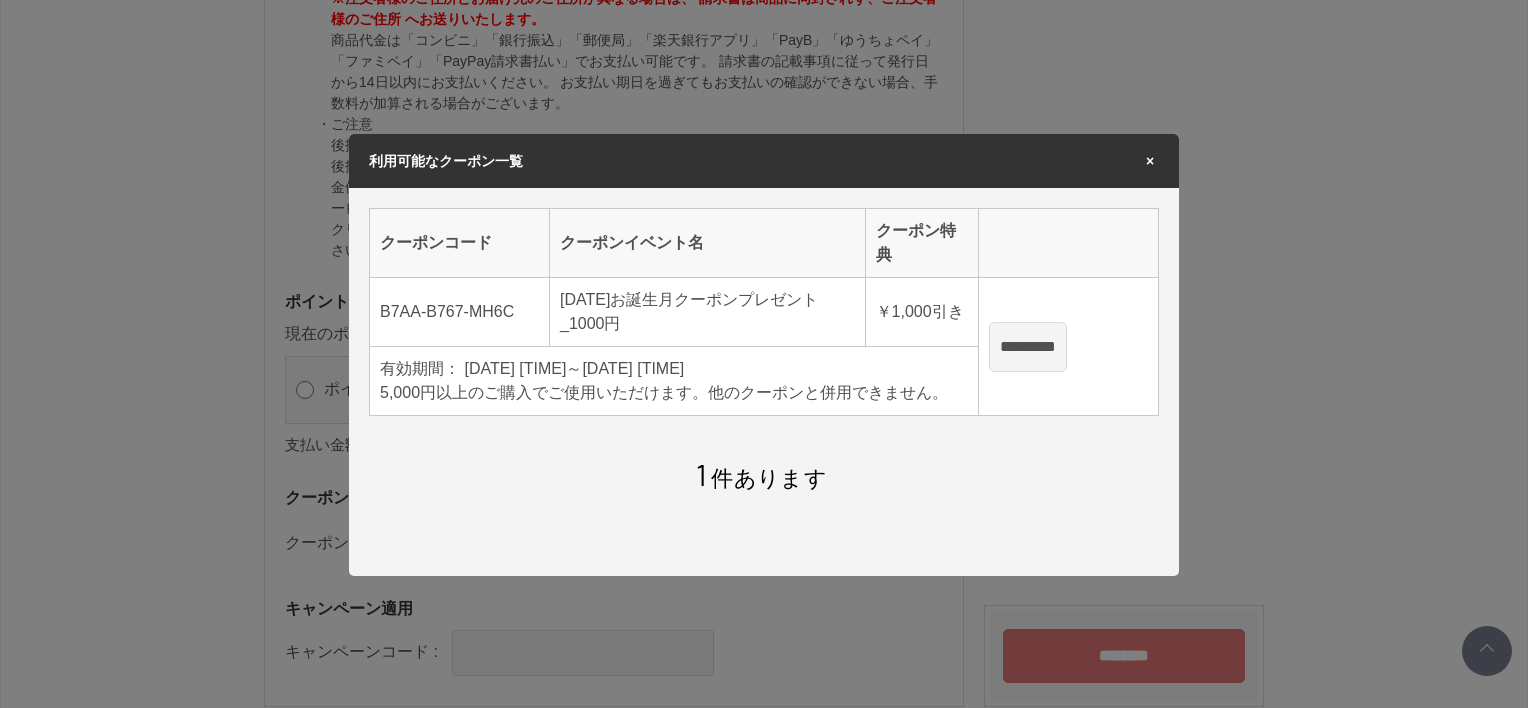 click on "*********" at bounding box center [1028, 347] 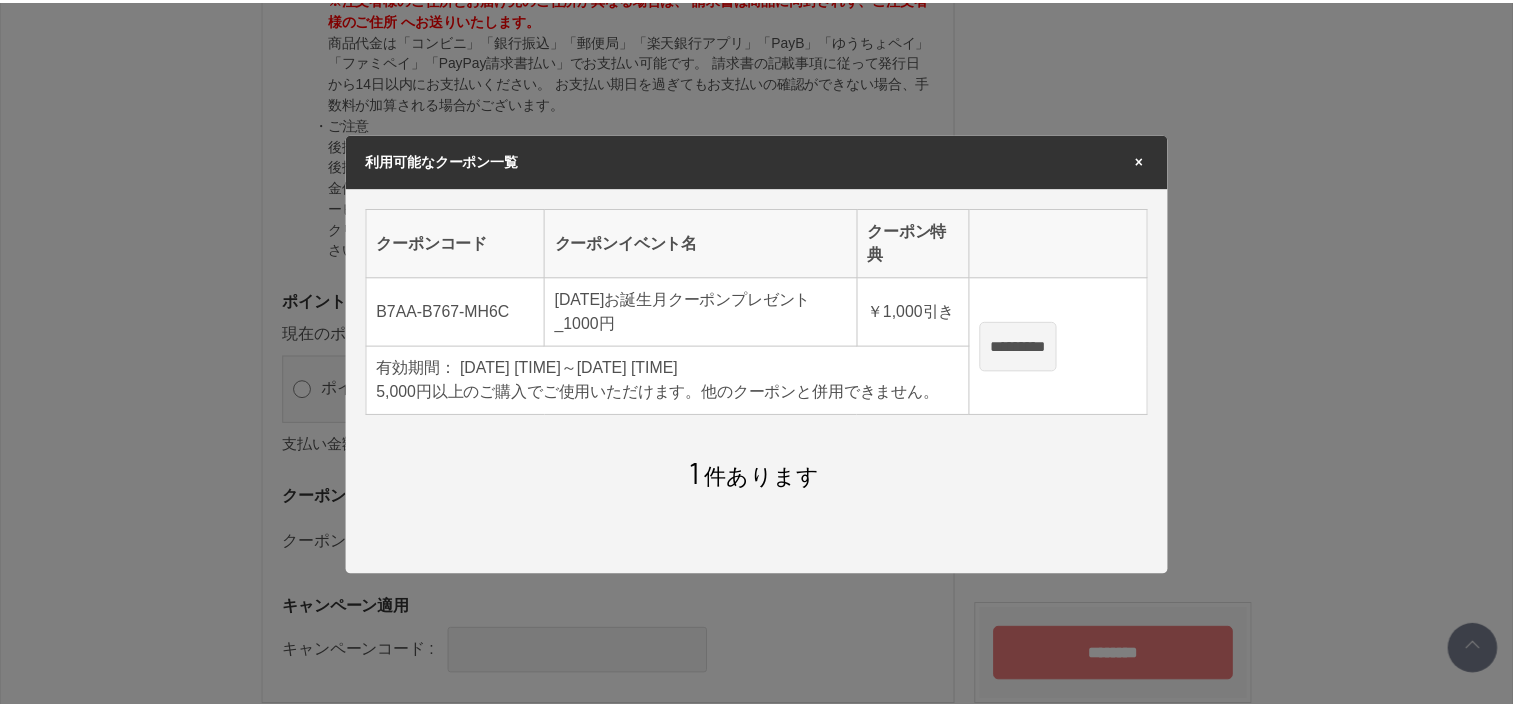 scroll, scrollTop: 2000, scrollLeft: 0, axis: vertical 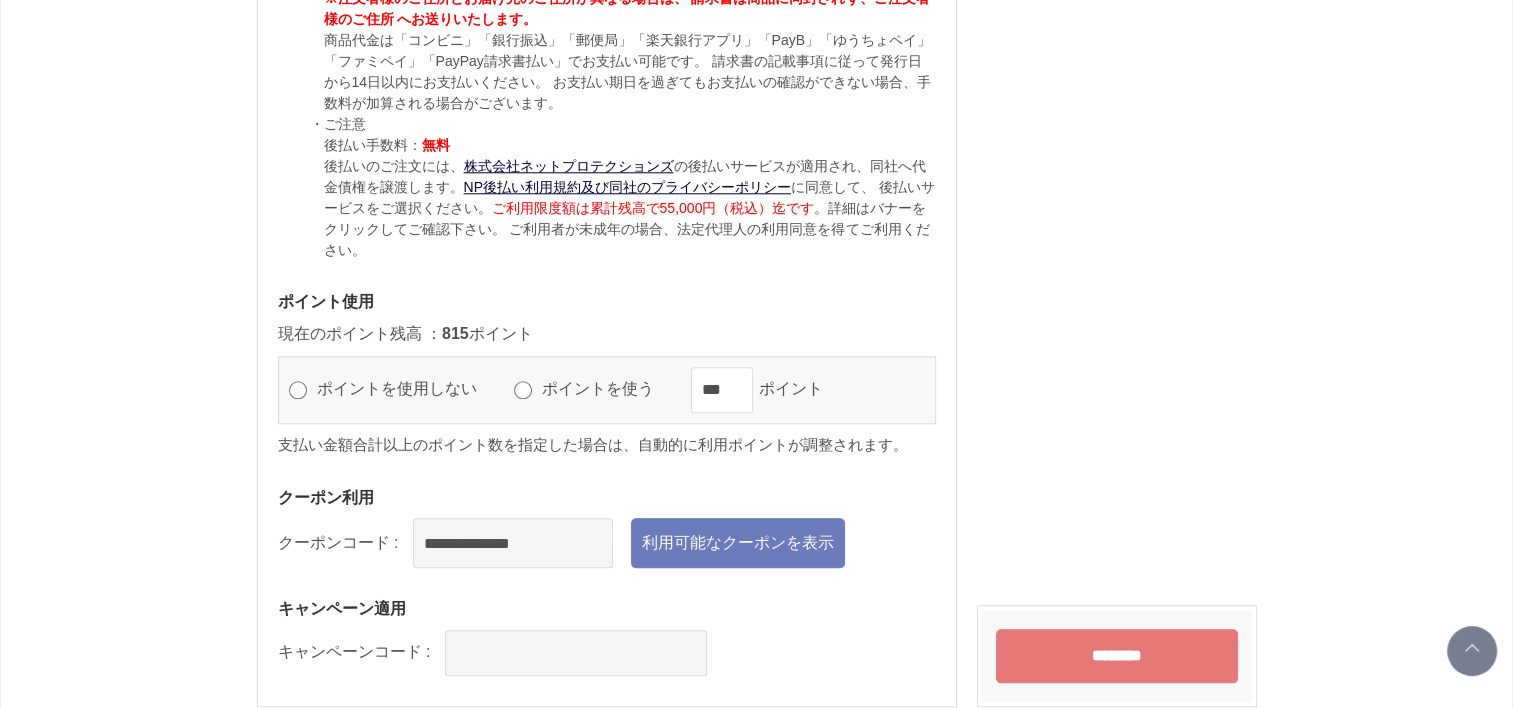 click on "********" at bounding box center [1117, 656] 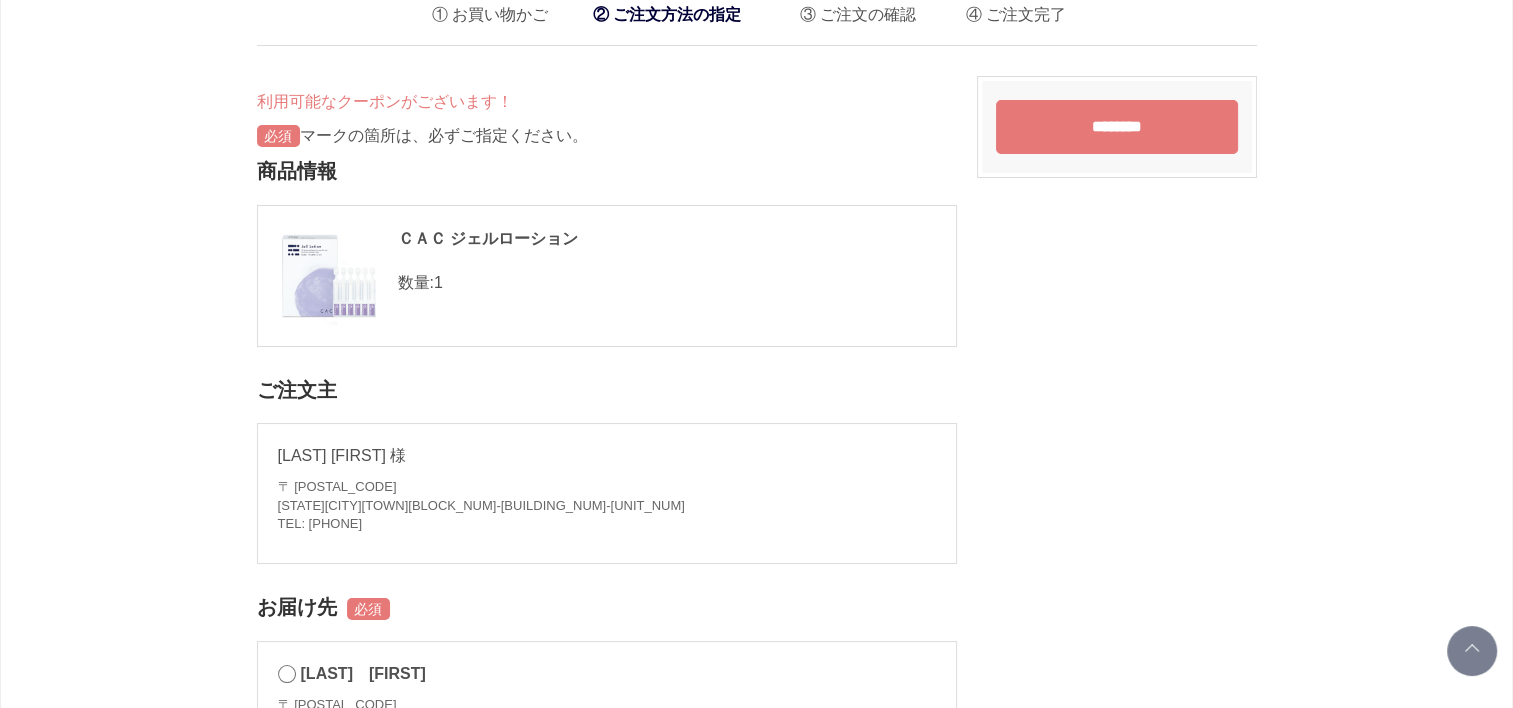 scroll, scrollTop: 0, scrollLeft: 0, axis: both 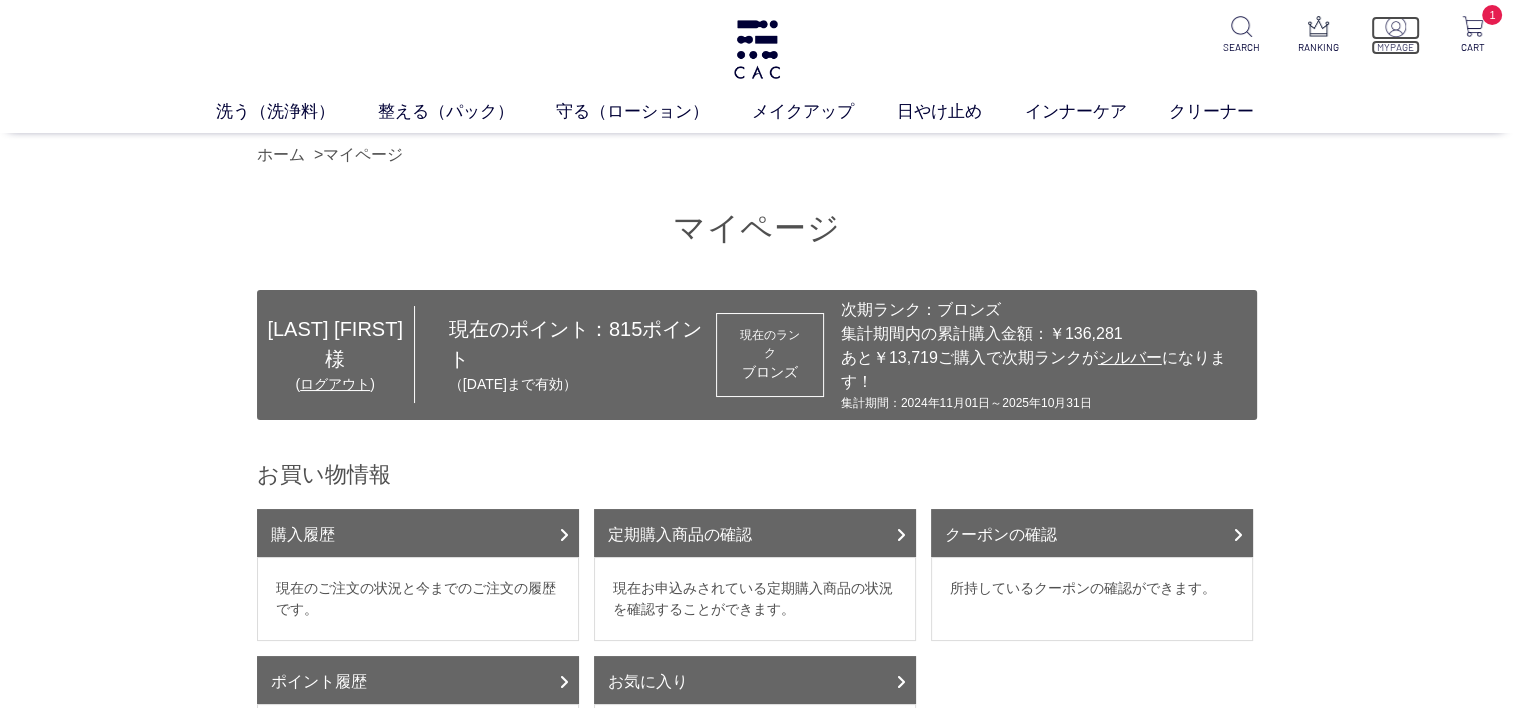 click at bounding box center [1395, 26] 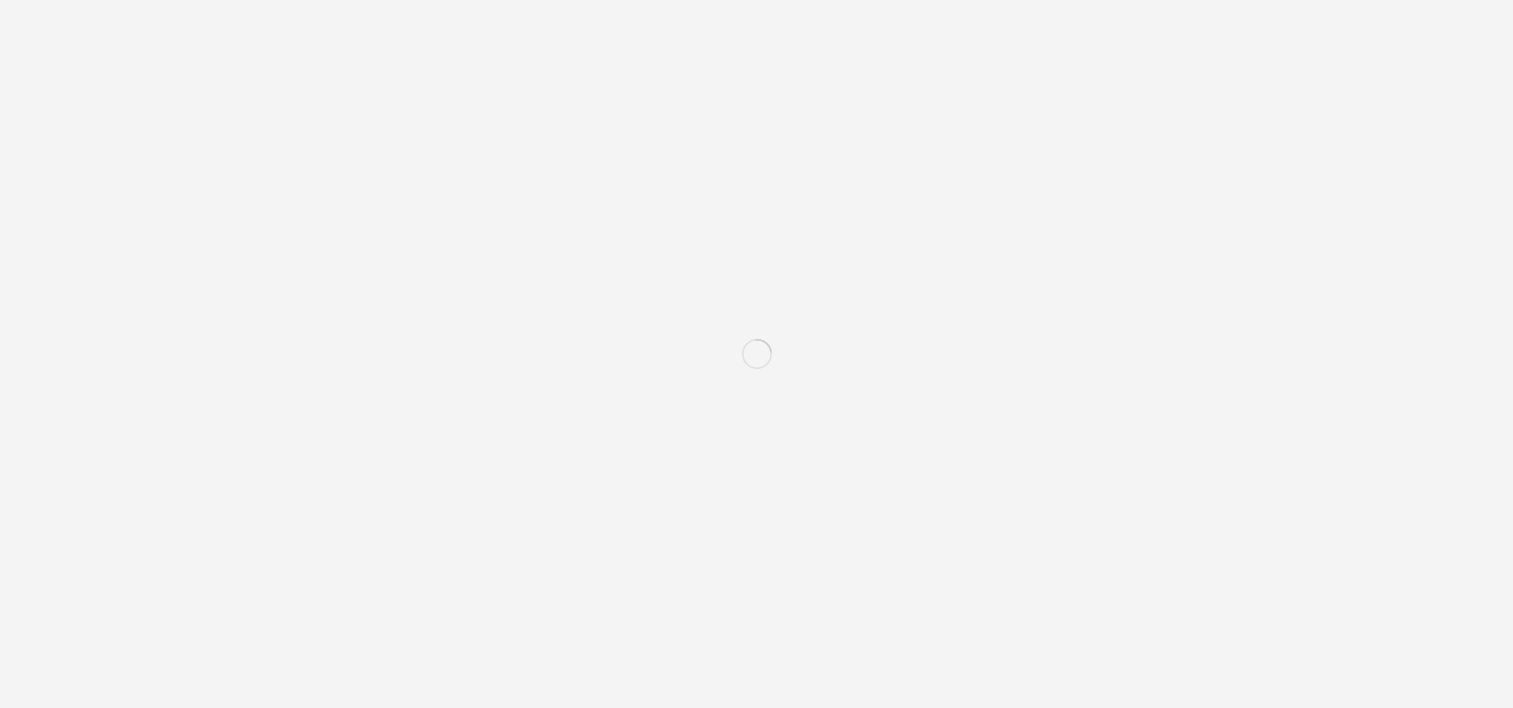 scroll, scrollTop: 0, scrollLeft: 0, axis: both 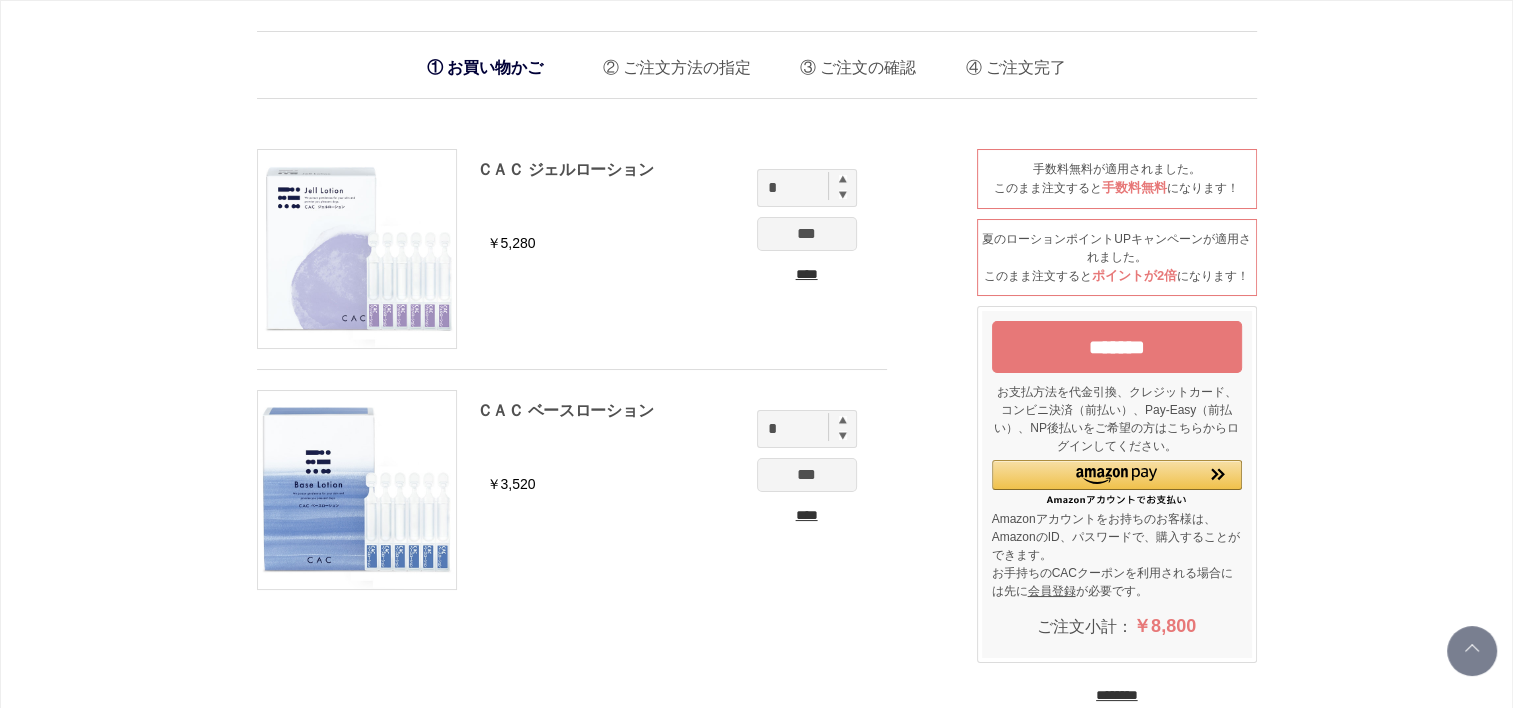 click on "*******" at bounding box center [1117, 347] 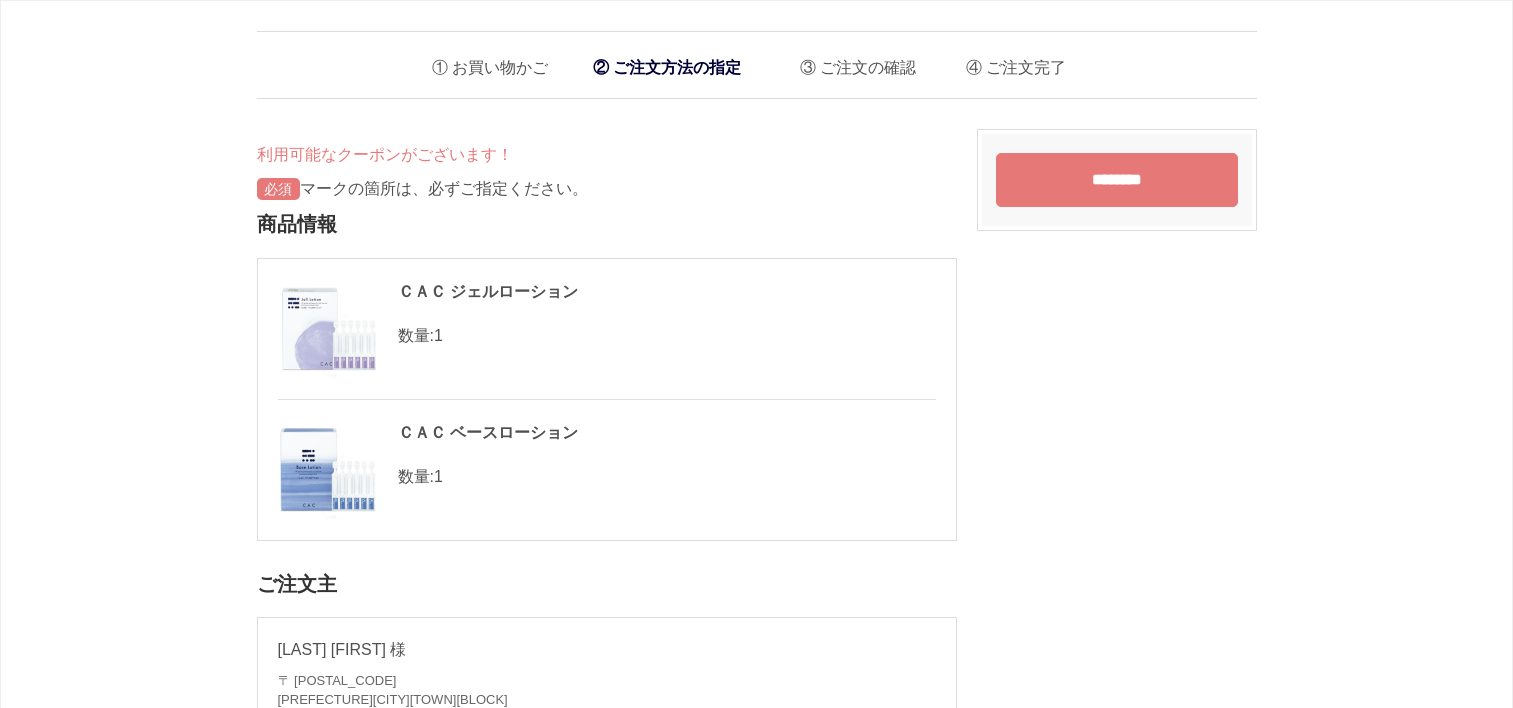 scroll, scrollTop: 0, scrollLeft: 0, axis: both 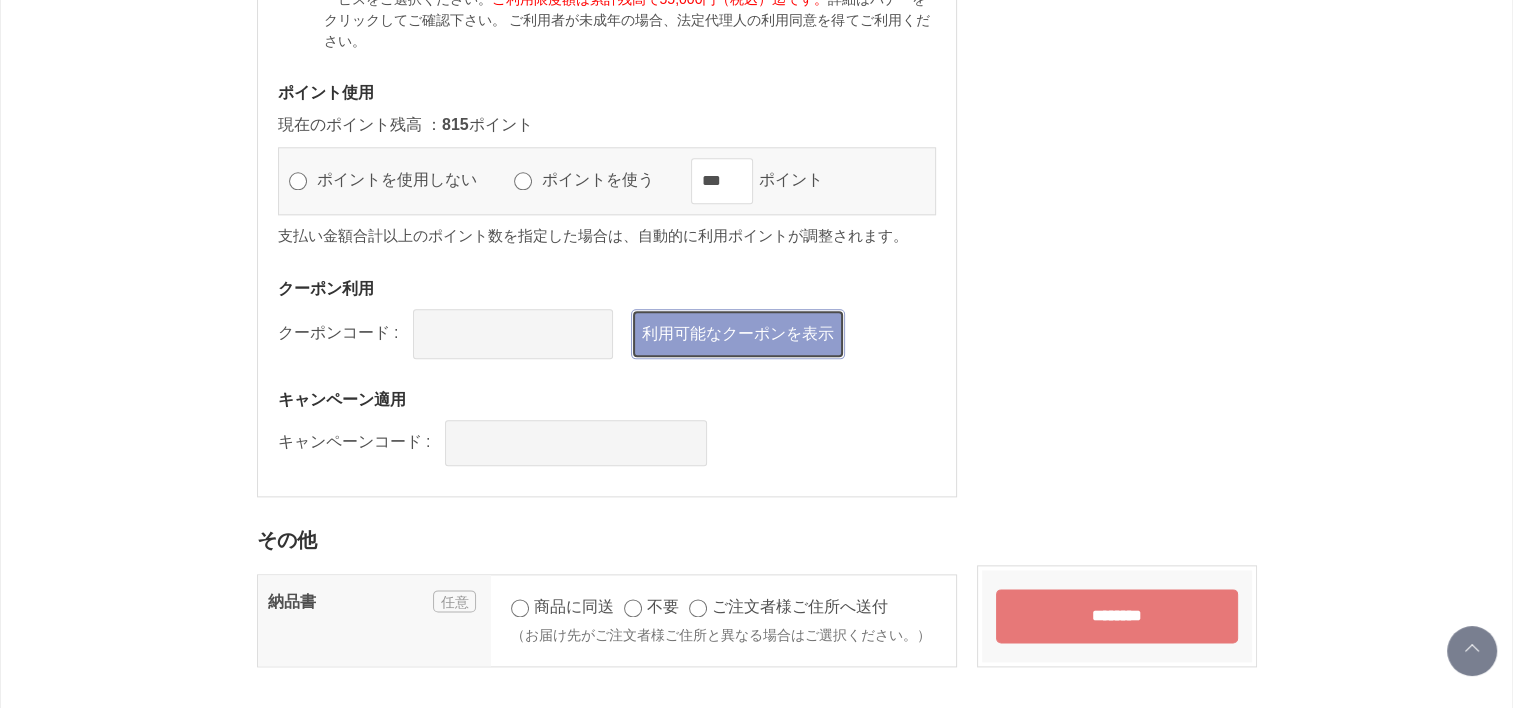 click on "利用可能なクーポンを表示" at bounding box center (738, 334) 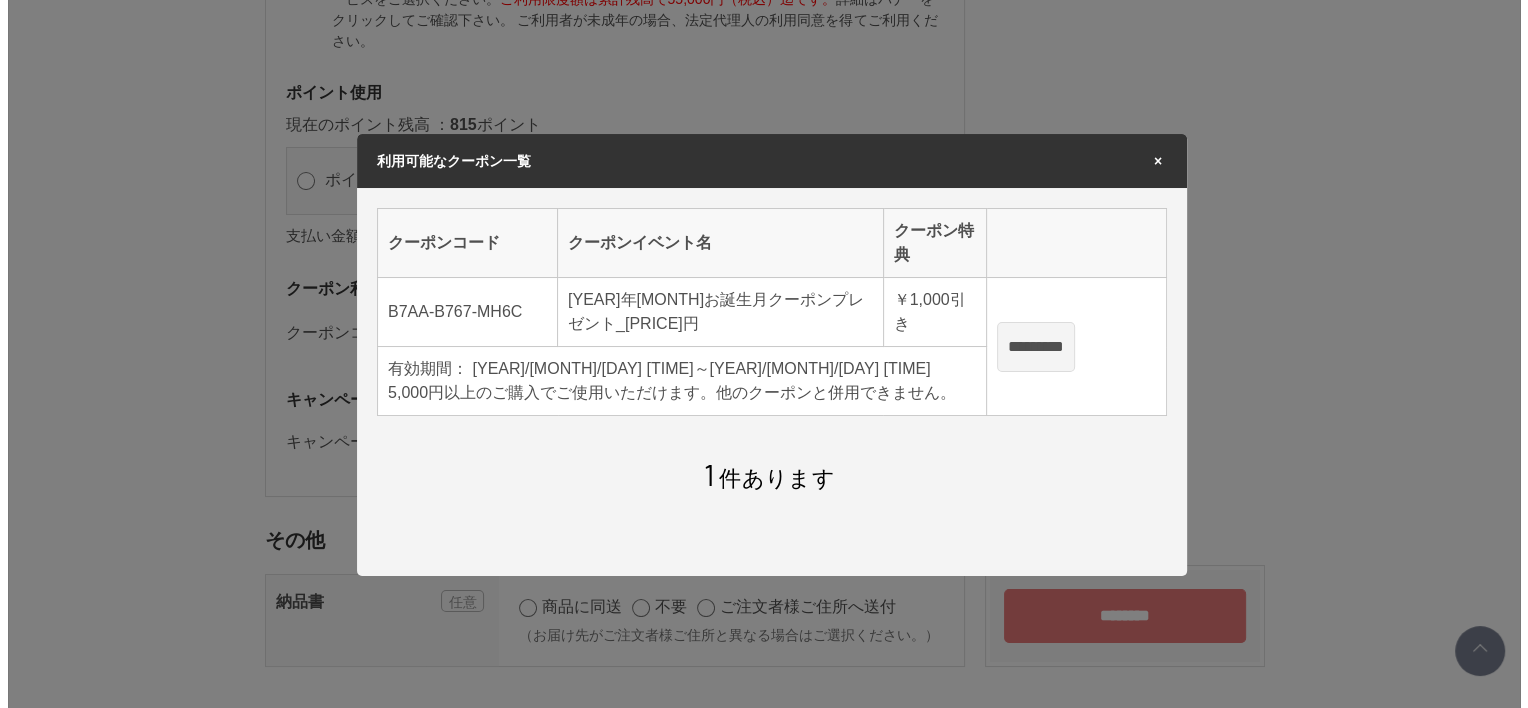 scroll, scrollTop: 0, scrollLeft: 0, axis: both 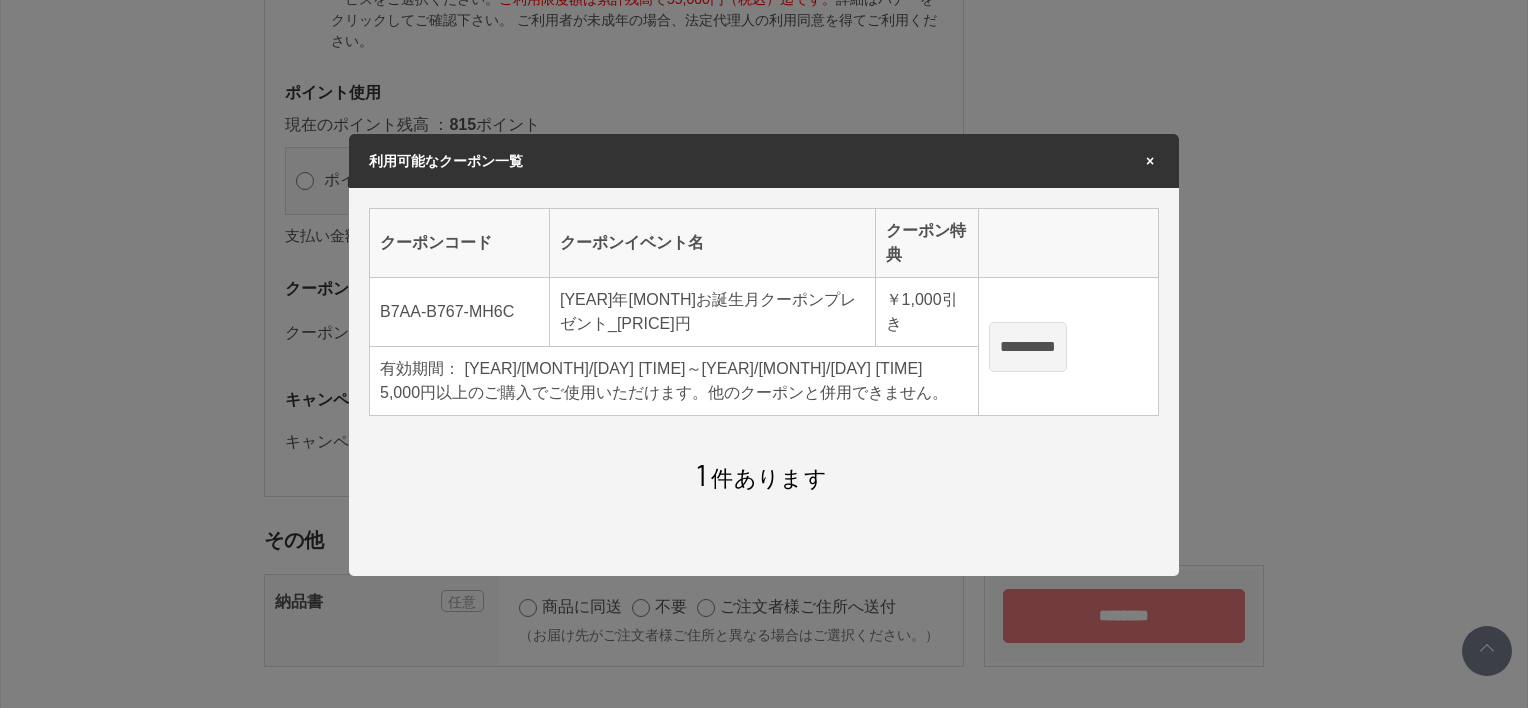 click on "*********" at bounding box center (1028, 347) 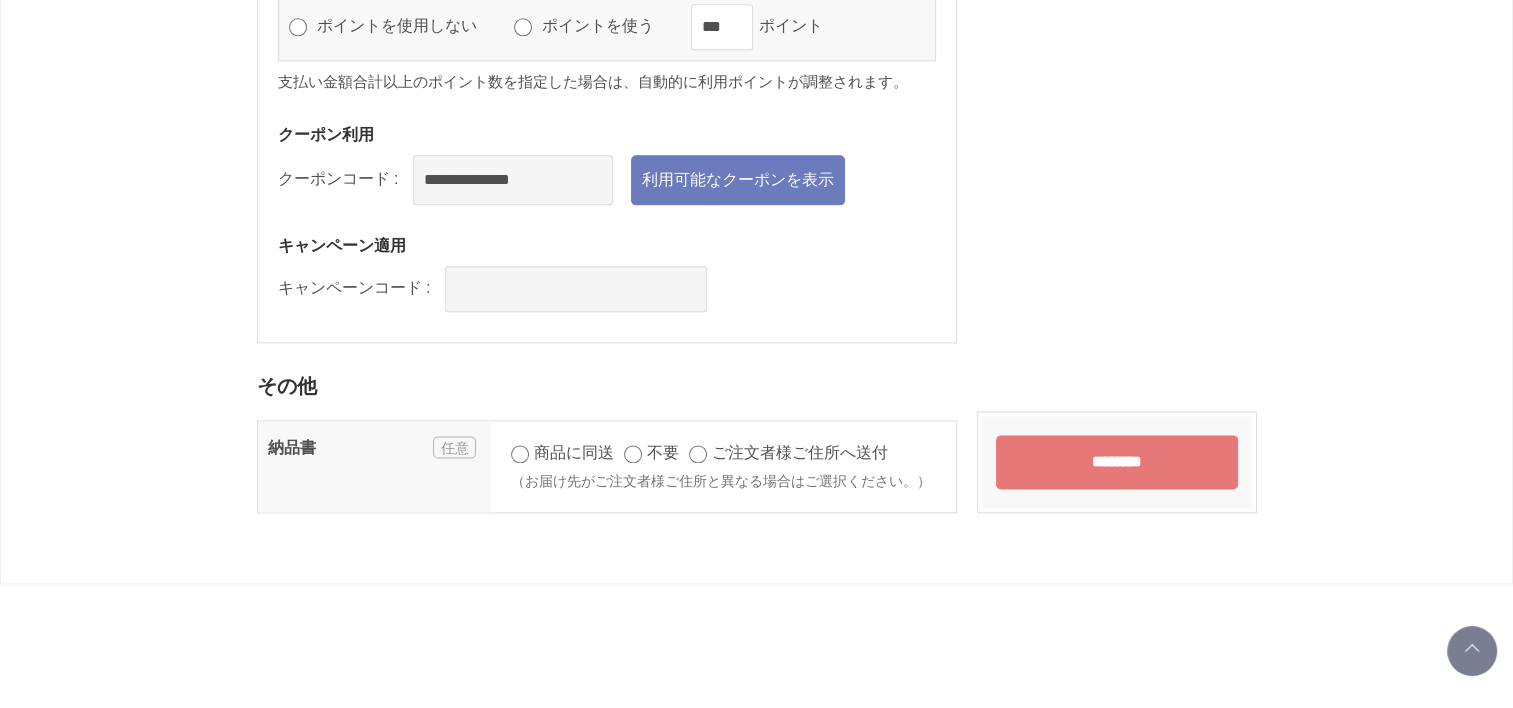 scroll, scrollTop: 2519, scrollLeft: 0, axis: vertical 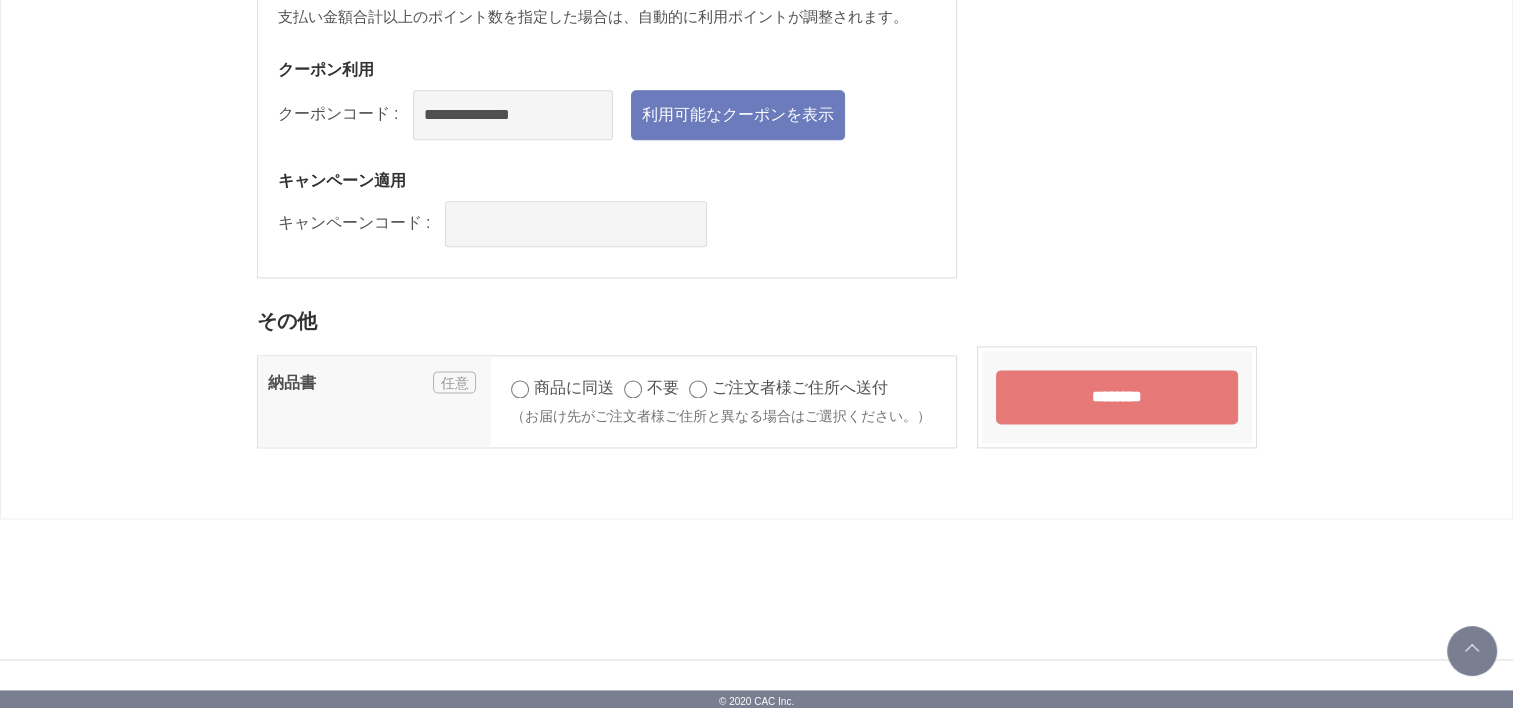 click on "********" at bounding box center (1117, 397) 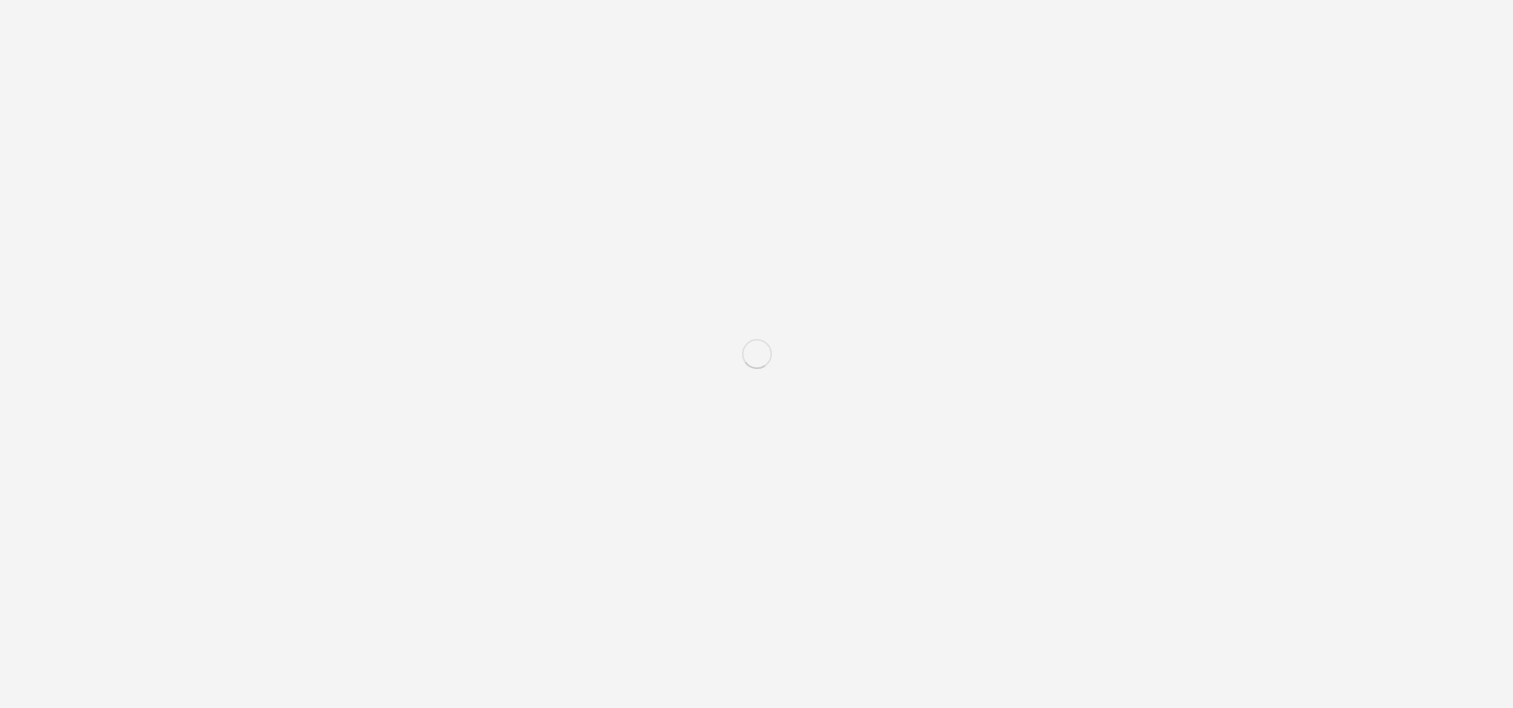 scroll, scrollTop: 0, scrollLeft: 0, axis: both 